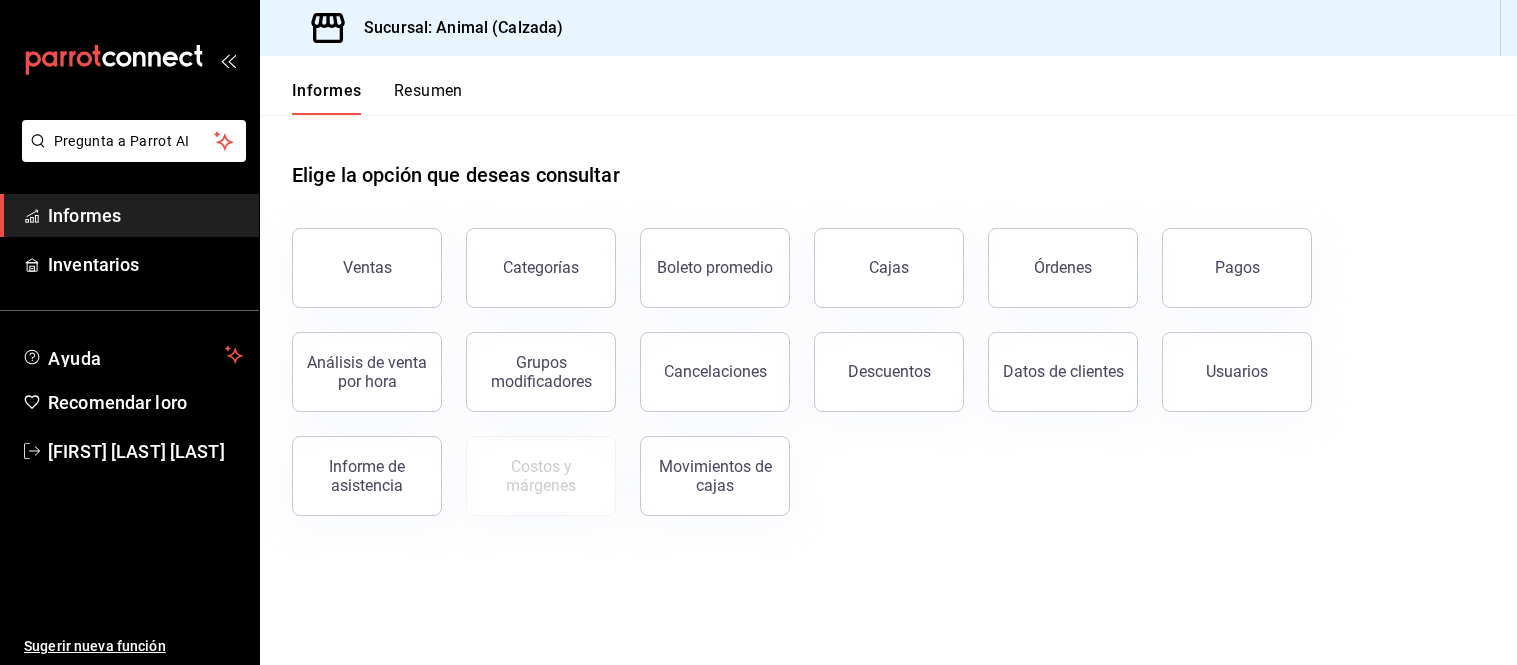 scroll, scrollTop: 0, scrollLeft: 0, axis: both 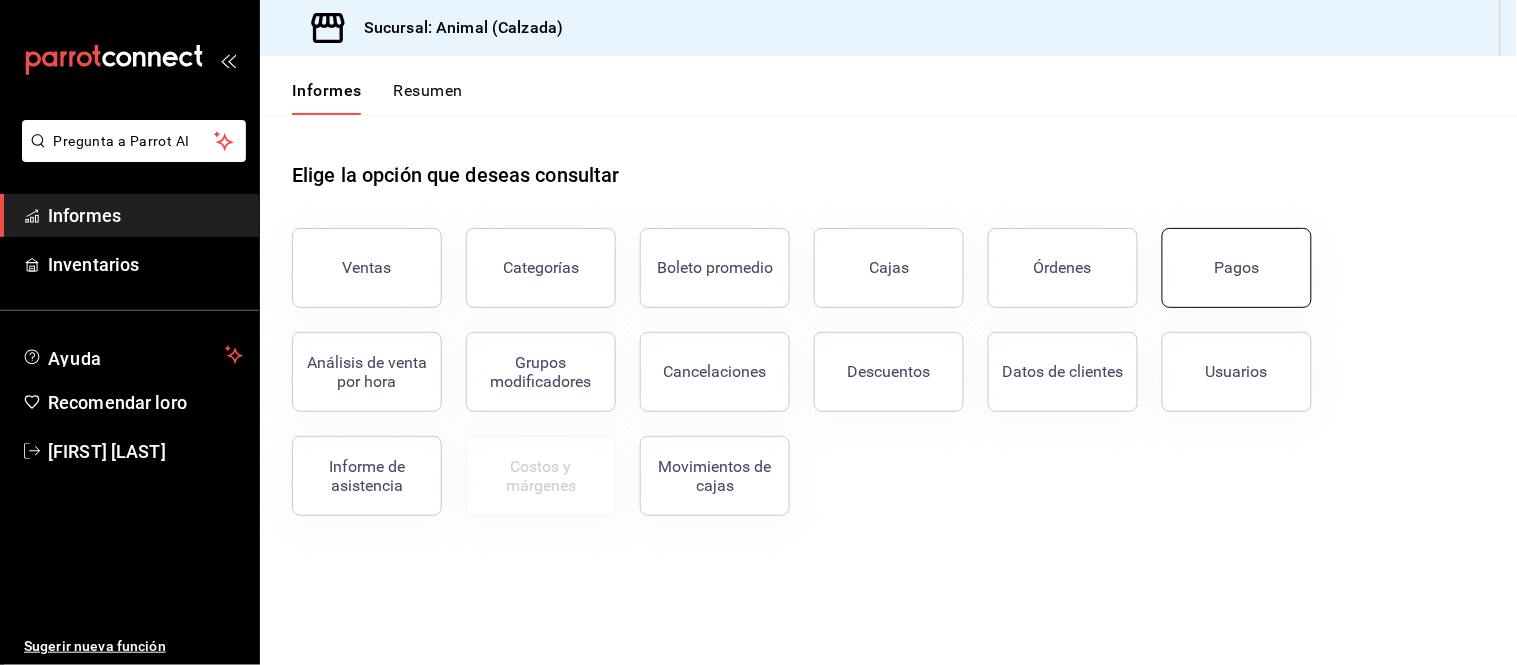click on "Pagos" at bounding box center [1237, 268] 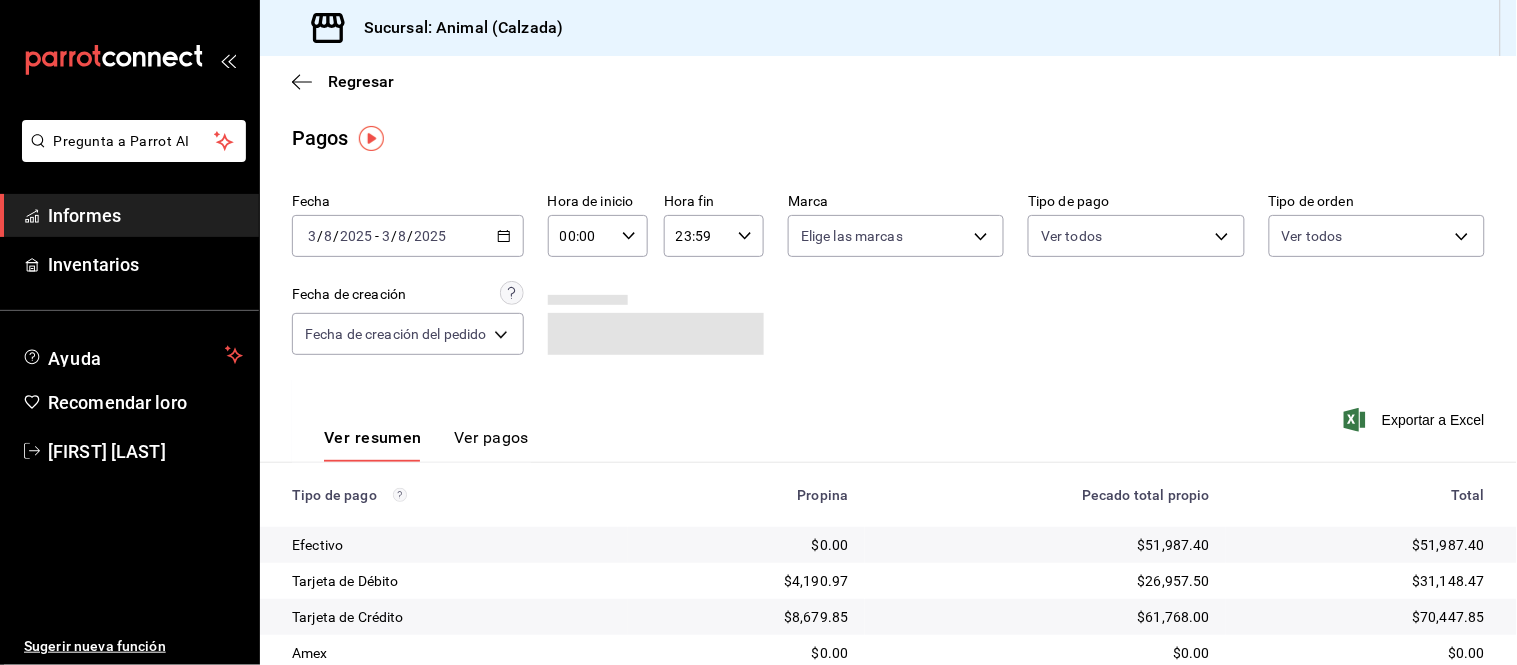 click 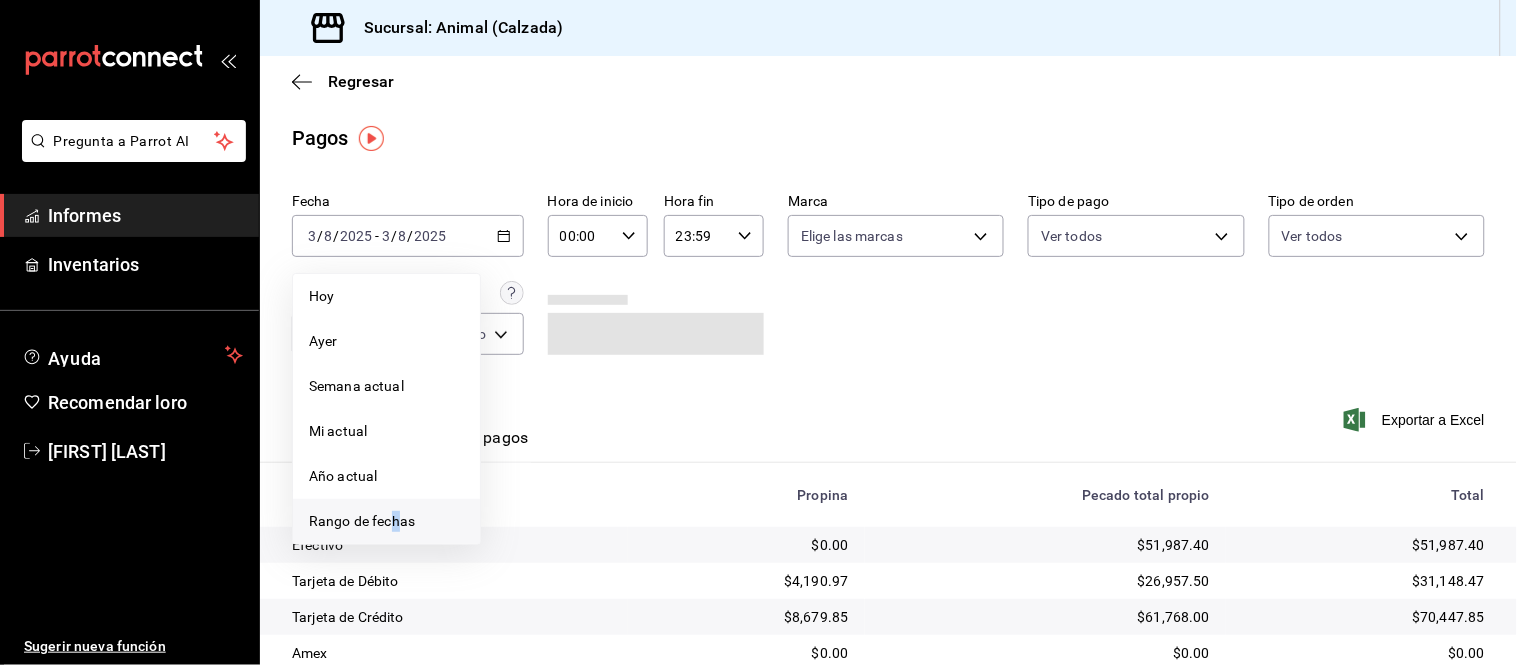 click on "Rango de fechas" at bounding box center (362, 521) 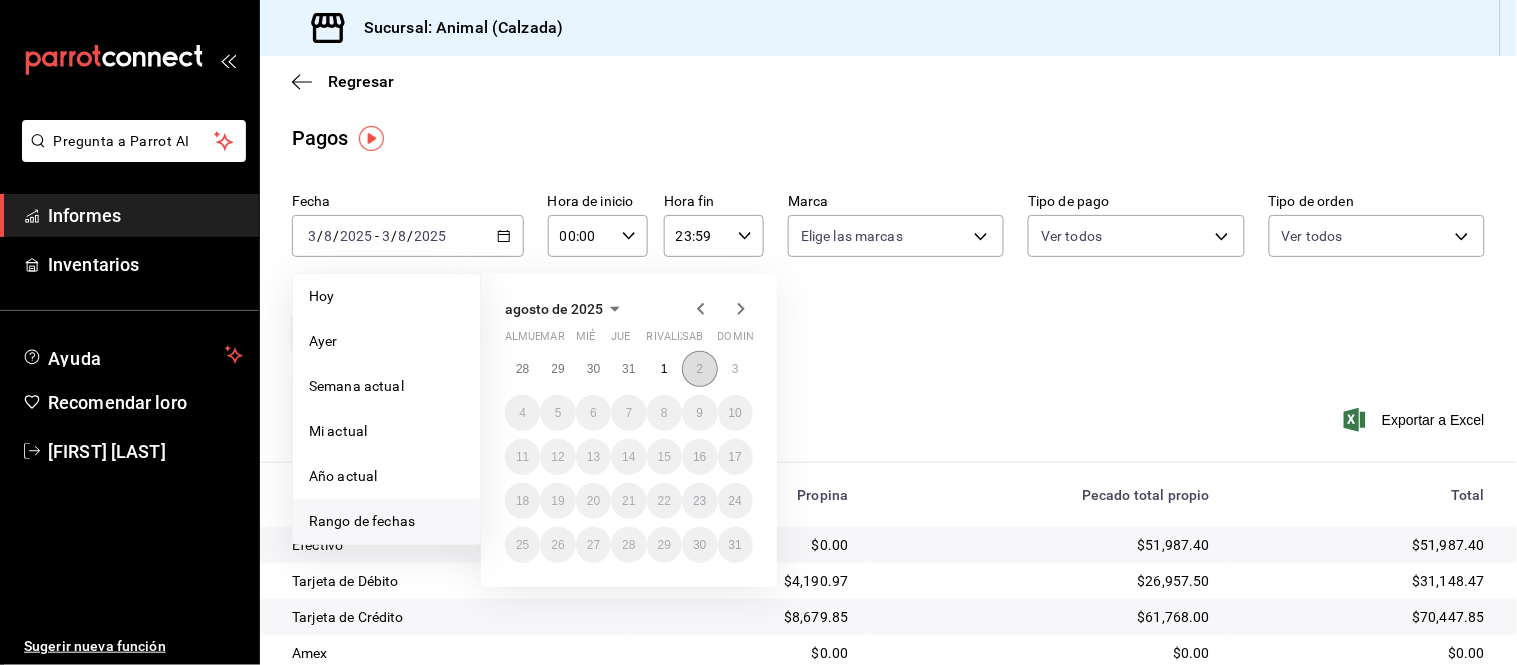 click on "2" at bounding box center (699, 369) 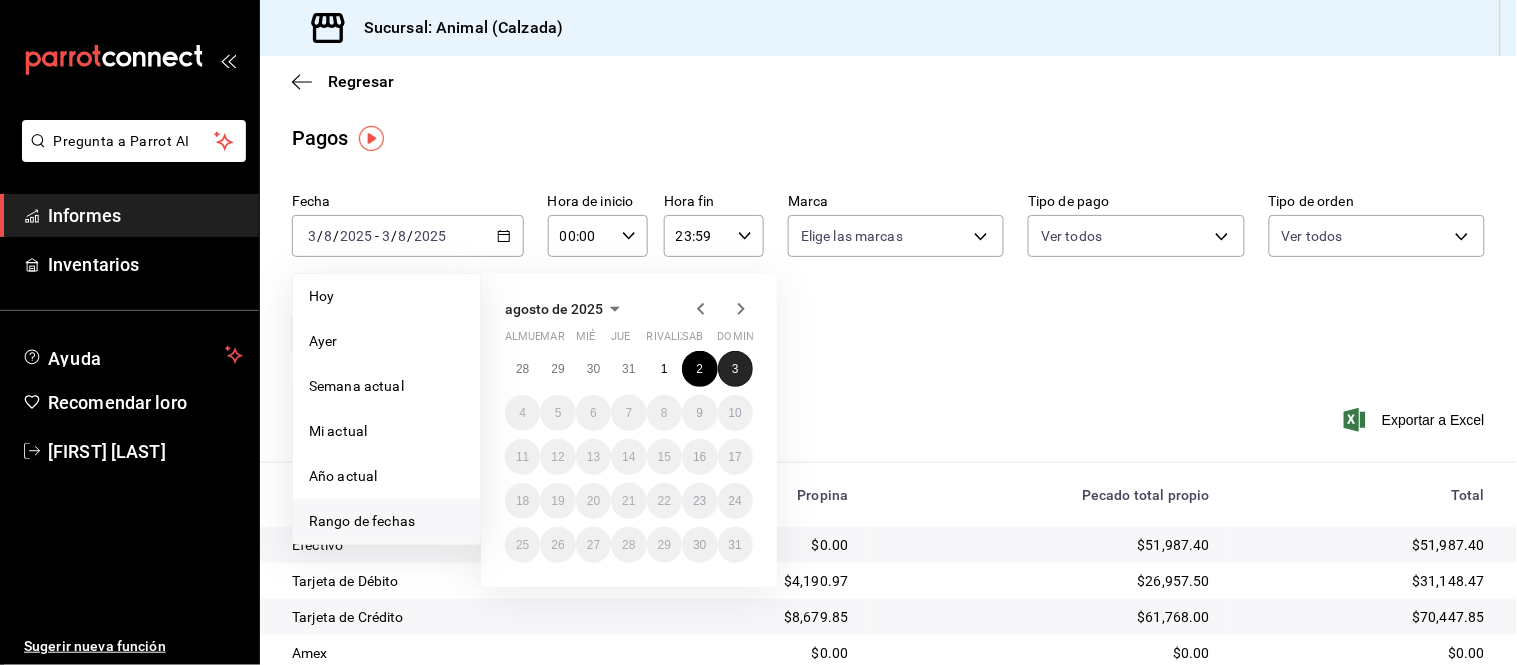 click on "3" at bounding box center (735, 369) 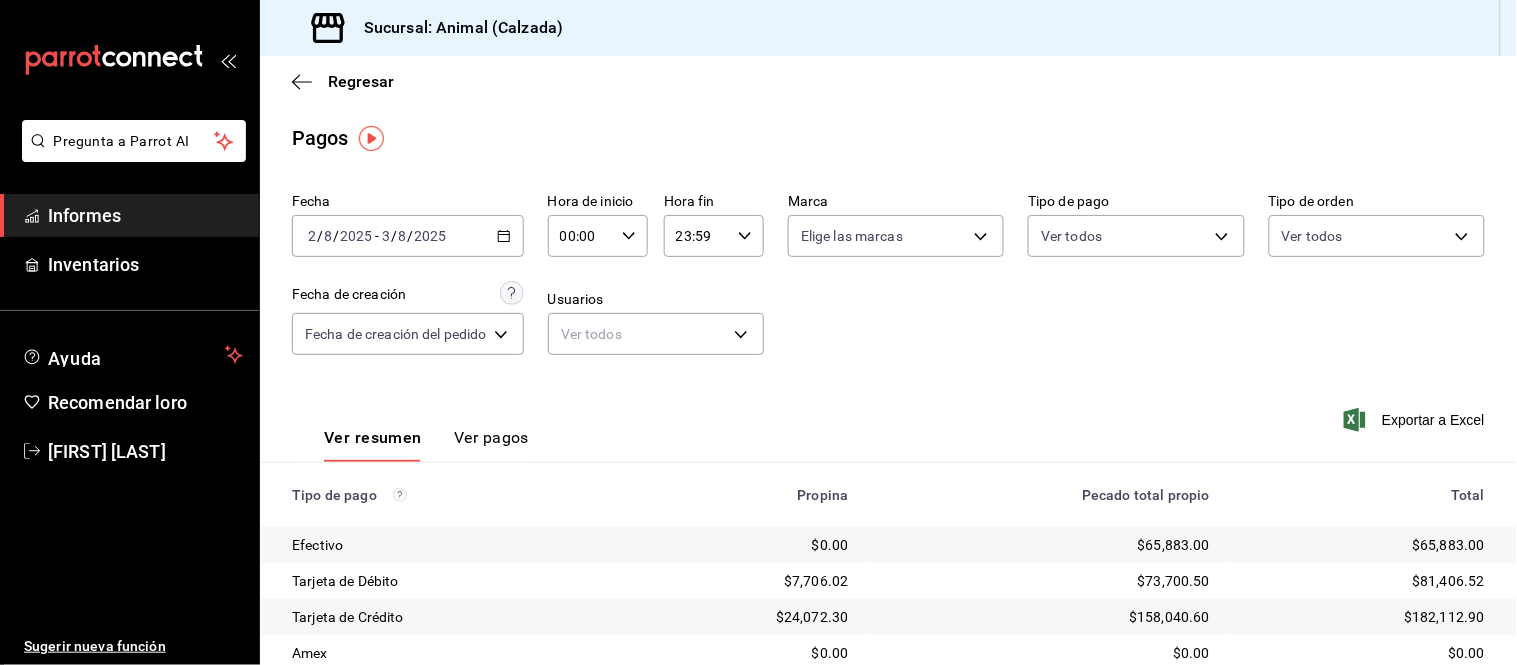 click 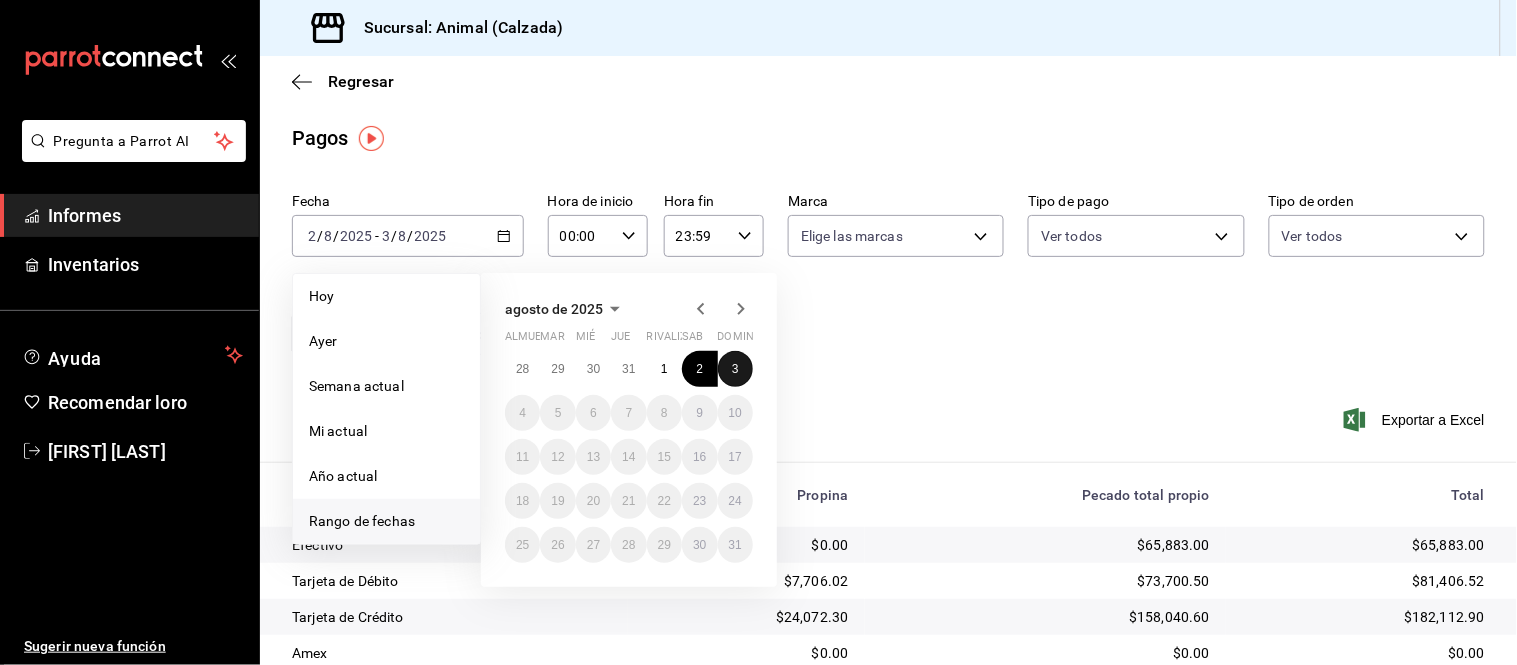 click on "3" at bounding box center [735, 369] 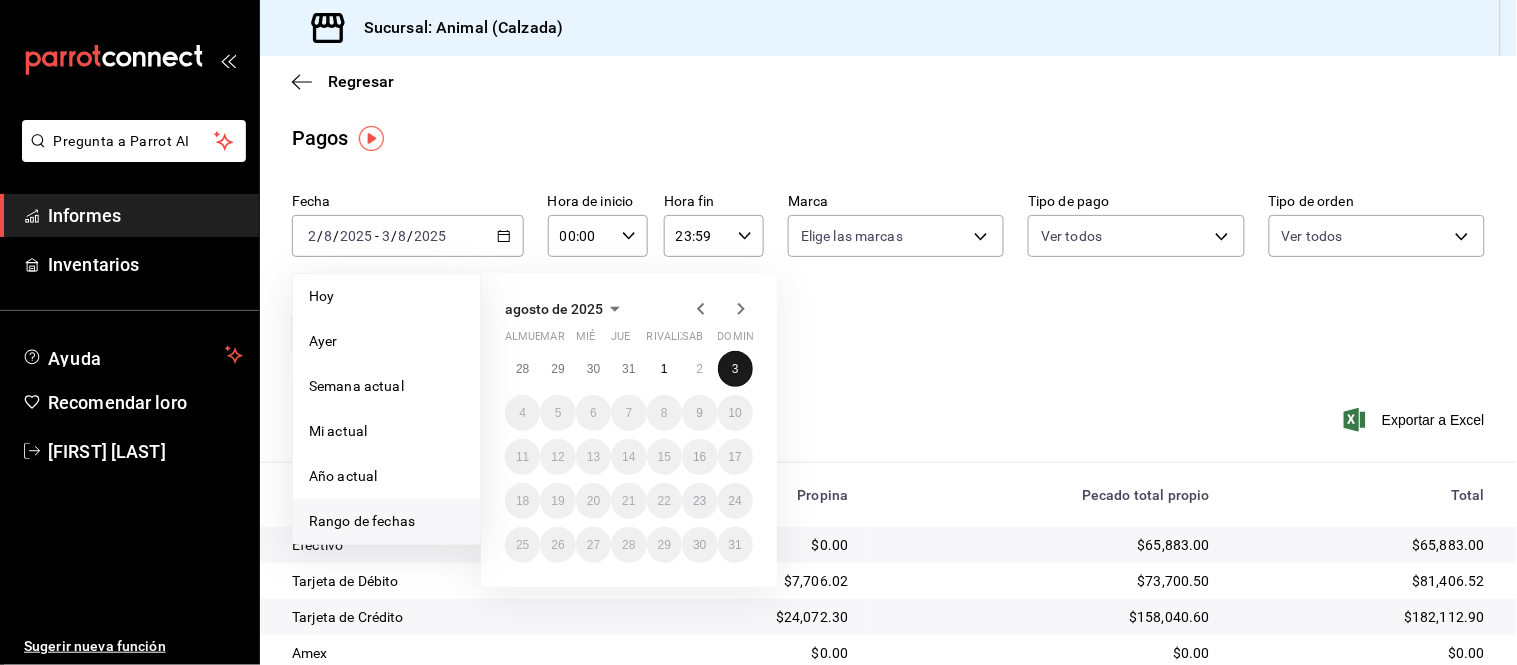 click on "3" at bounding box center [735, 369] 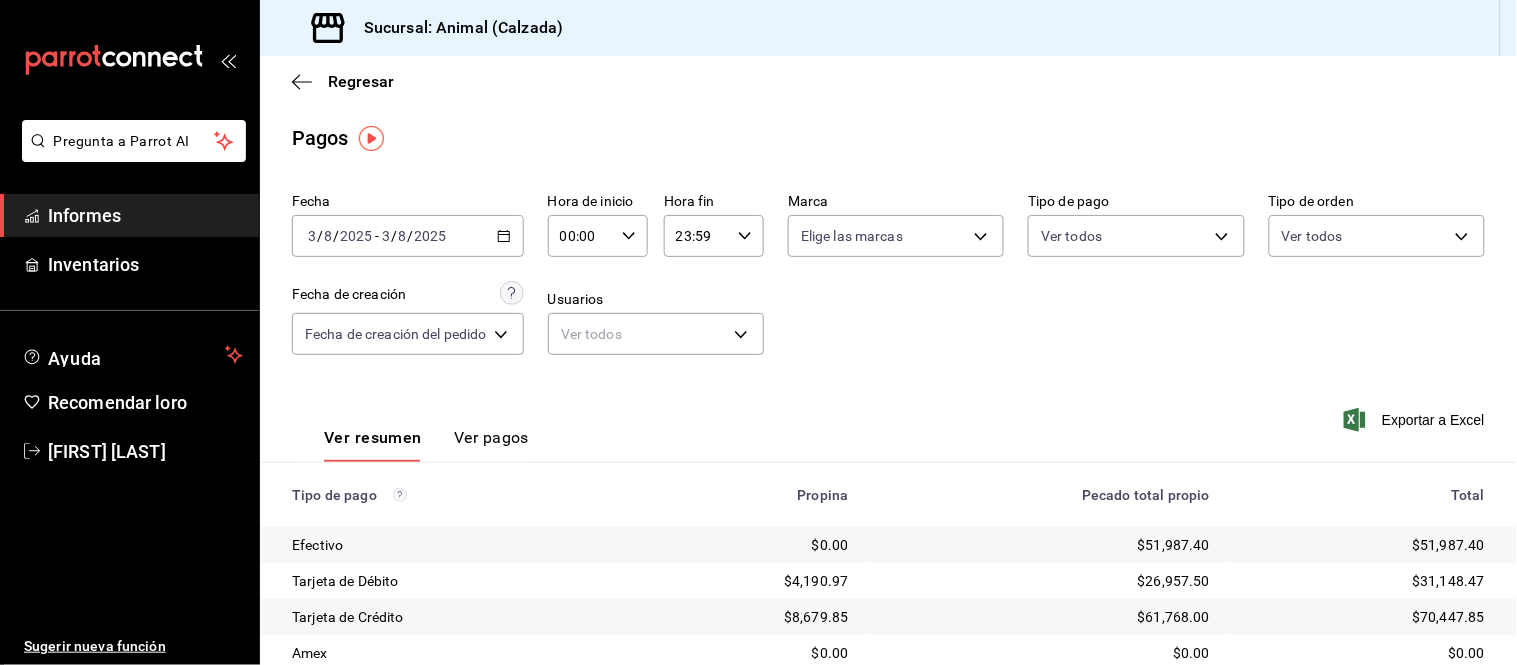 click 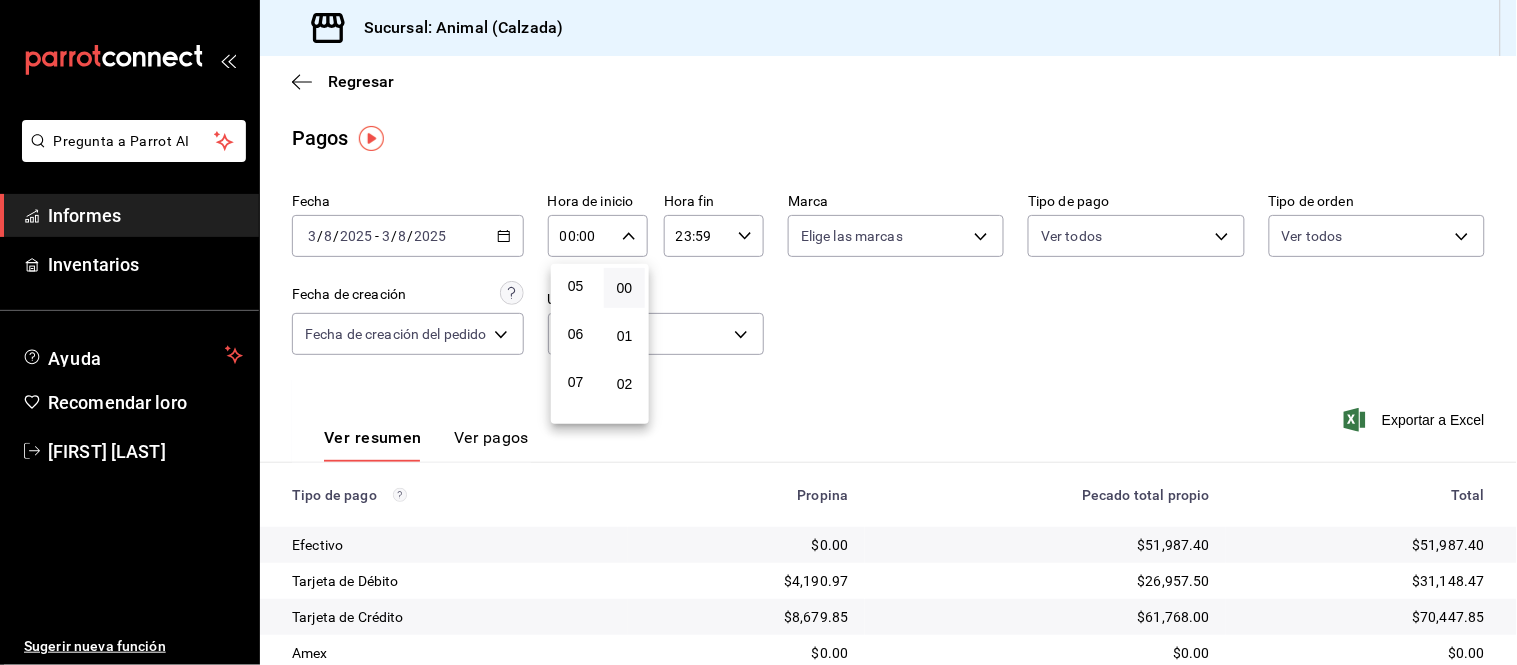 scroll, scrollTop: 222, scrollLeft: 0, axis: vertical 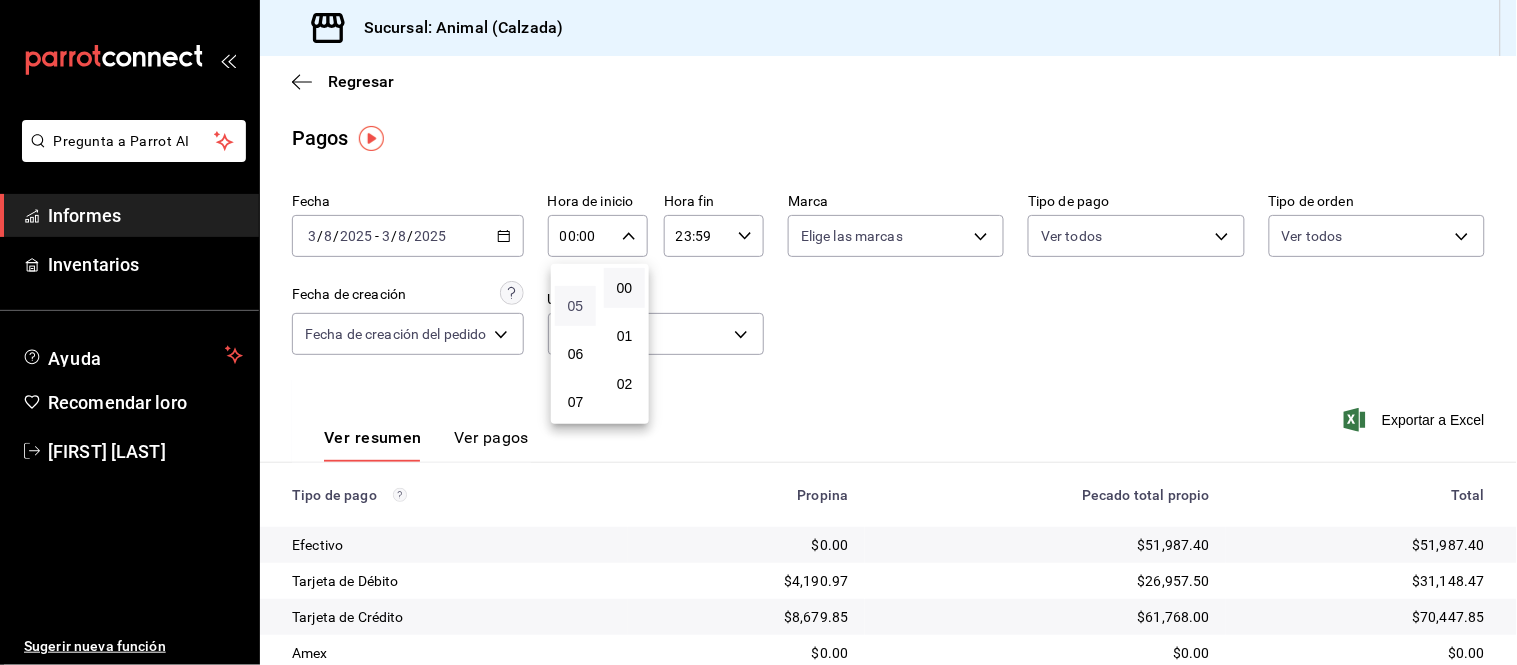 click on "05" at bounding box center [576, 306] 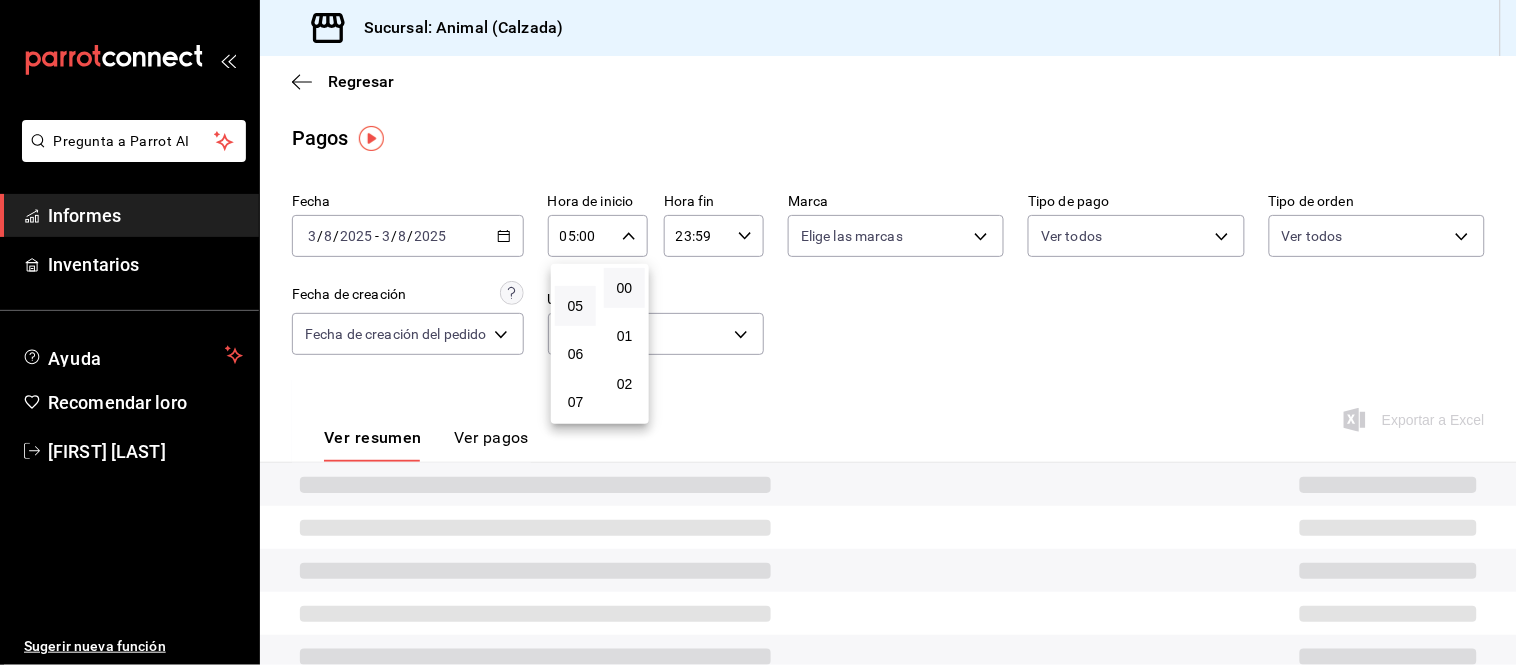 click at bounding box center (758, 332) 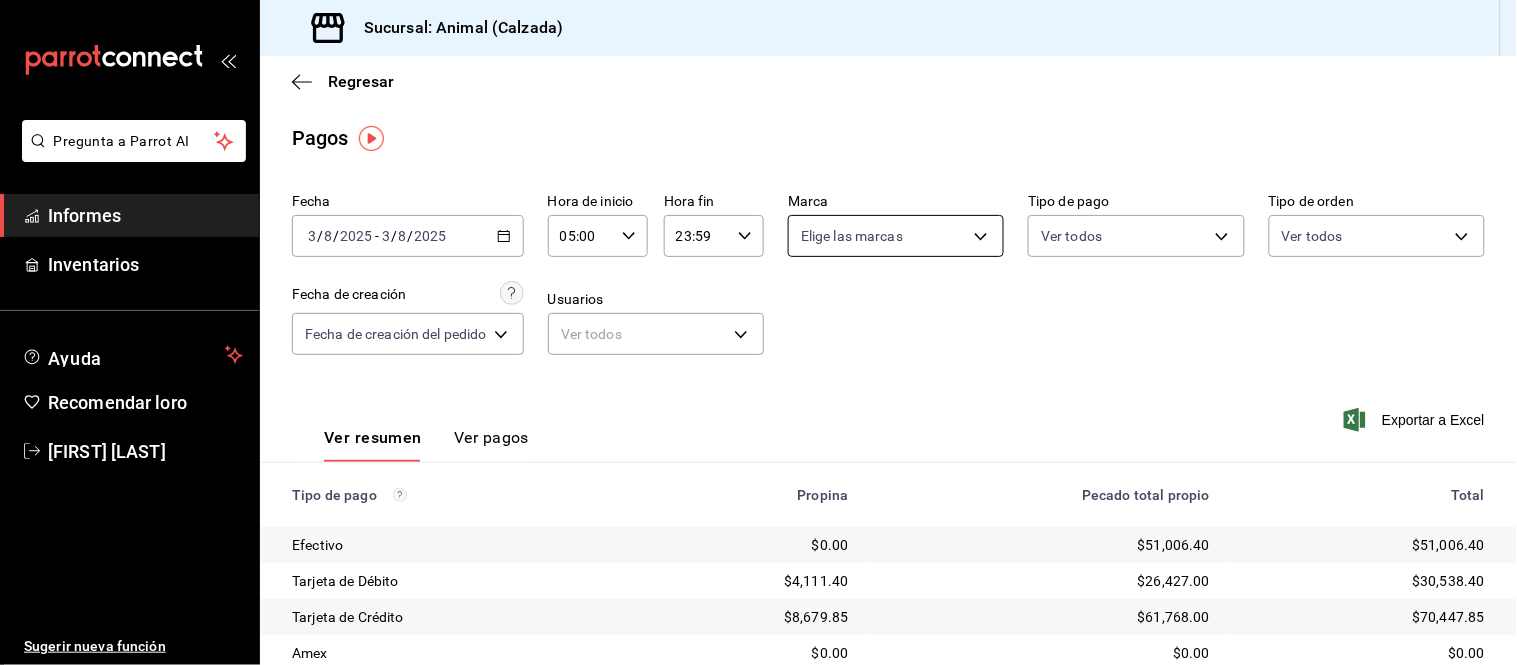click on "Pregunta a Parrot AI Informes   Inventarios   Ayuda Recomendar loro   [FIRST] [LAST]   Sugerir nueva función   Sucursal: Animal (Calzada) Regresar Pagos Fecha [DATE] [DATE] - [DATE] [DATE] Hora de inicio 05:00 Hora de inicio Hora fin 23:59 Hora fin Marca Elige las marcas Tipo de pago Ver todos Tipo de orden Ver todos Fecha de creación   Fecha de creación del pedido ORDER Usuarios Ver todos null Ver resumen Ver pagos Exportar a Excel Tipo de pago   Propina Pecado total propio Total Efectivo $0.00 $51,006.40 $51,006.40 Tarjeta de Débito $4,111.40 $26,427.00 $30,538.40 Tarjeta de Crédito $8,679.85 $61,768.00 $70,447.85 Amex $0.00 $0.00 $0.00 Transferencia $0.00 $0.00 $0.00 CxC Empleados $0.00 $0.00 $0.00 Clientes de CxC $0.00 $0.00 $0.00 Pagar $0.00 $0.00 $0.00 Total $12,791.25 $139,201.40 $151,992.65 Texto original Valora esta traducción Tu opinión servirá para ayudar a mejorar el Traductor de Google Pregunta a Parrot AI Informes   Inventarios   Ayuda Recomendar loro" at bounding box center [758, 332] 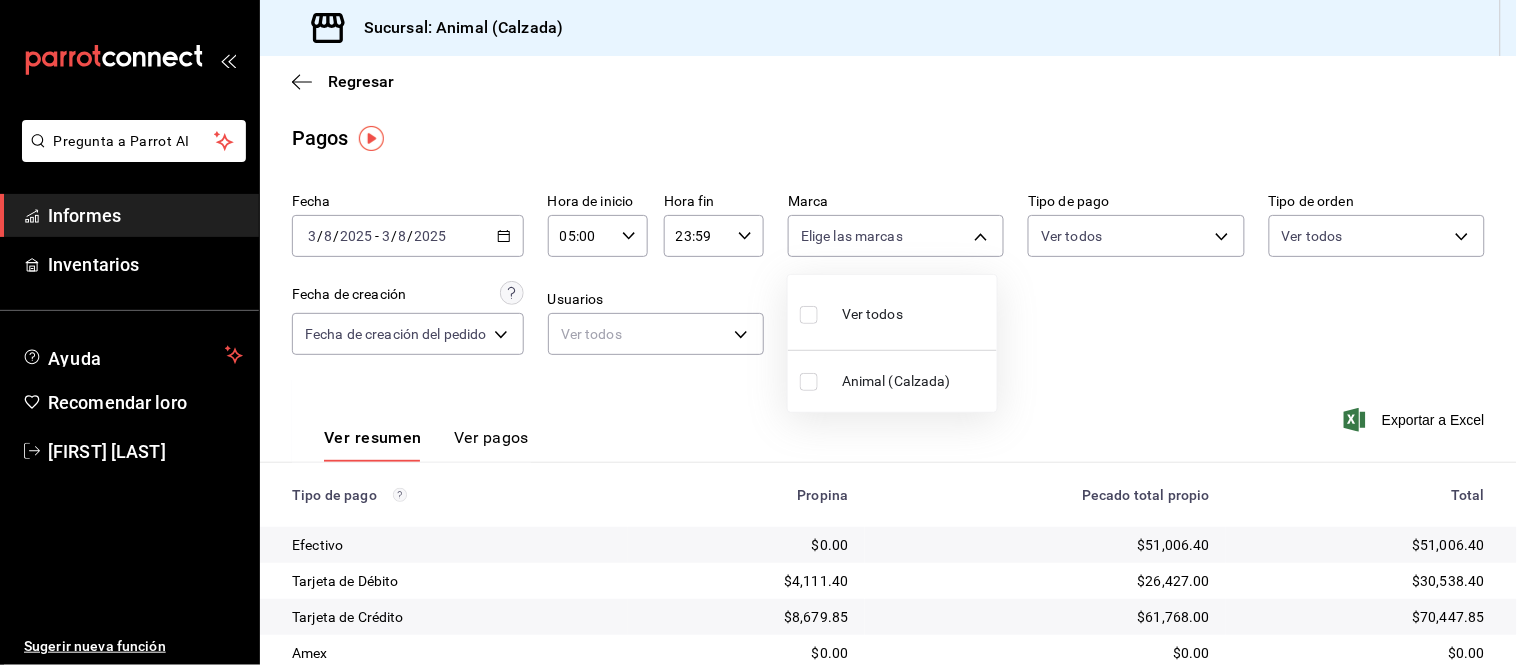 click on "Ver todos" at bounding box center [872, 314] 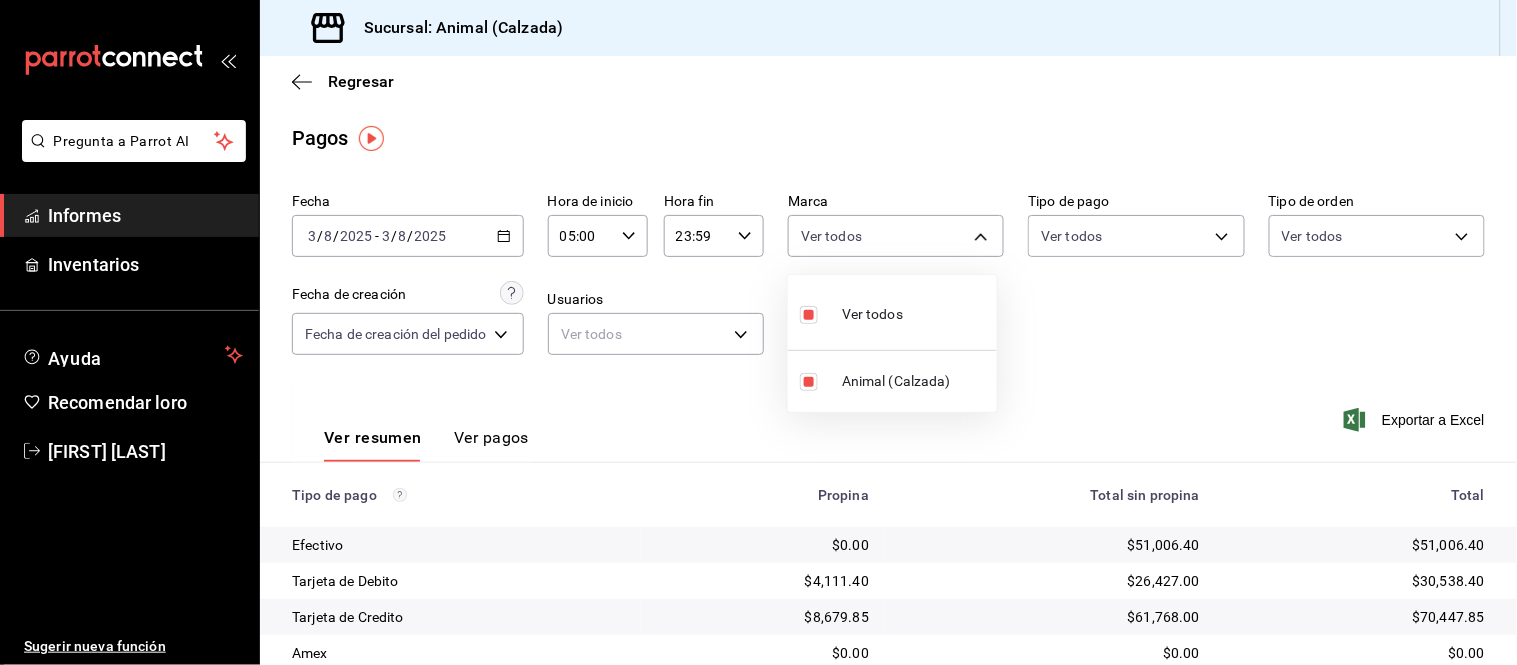 click at bounding box center [758, 332] 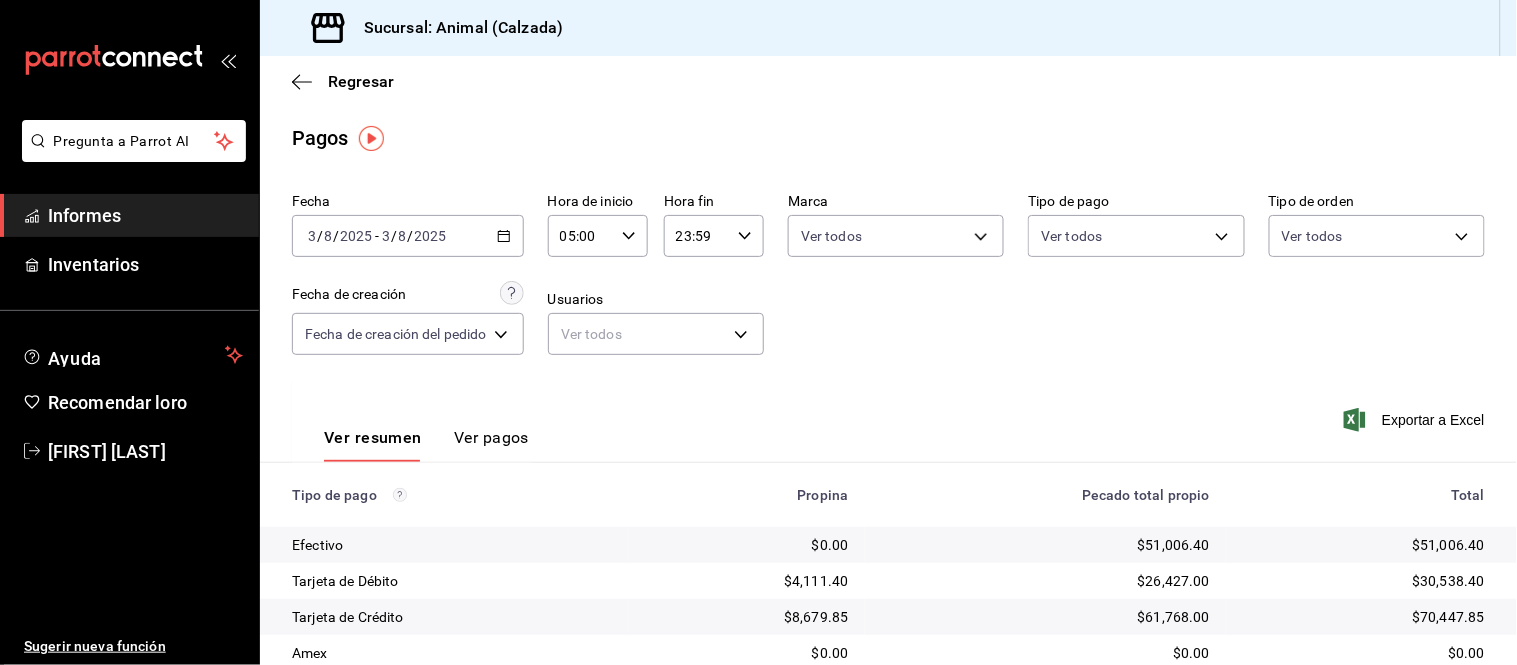 click on "Pregunta a Parrot AI Informes   Inventarios   Ayuda Recomendar loro   [FIRST] [LAST]   Sugerir nueva función   Sucursal: Animal (Calzada) Regresar Pagos Fecha [DATE] [DATE] - [DATE] [DATE] Hora de inicio 05:00 Hora de inicio Hora fin 23:59 Hora fin Marca Ver todos [UUID] Tipo de pago Ver todos Tipo de orden Ver todos Fecha de creación   Fecha de creación del pedido ORDER Usuarios Ver todos null Ver resumen Ver pagos Exportar a Excel Tipo de pago   Propina Pecado total propio Total Efectivo $0.00 $51,006.40 $51,006.40 Tarjeta de Débito $4,111.40 $26,427.00 $30,538.40 Tarjeta de Crédito $8,679.85 $61,768.00 $70,447.85 Amex $0.00 $0.00 $0.00 Transferencia $0.00 $0.00 $0.00 CxC Empleados $0.00 $0.00 $0.00 Clientes de CxC $0.00 $0.00 $0.00 Pagar $0.00 $0.00 $0.00 Total $12,791.25 $139,201.40 $151,992.65 Texto original Valora esta traducción Tu opinión servirá para ayudar a mejorar el Traductor de Google Pregunta a Parrot AI Informes   Inventarios" at bounding box center (758, 332) 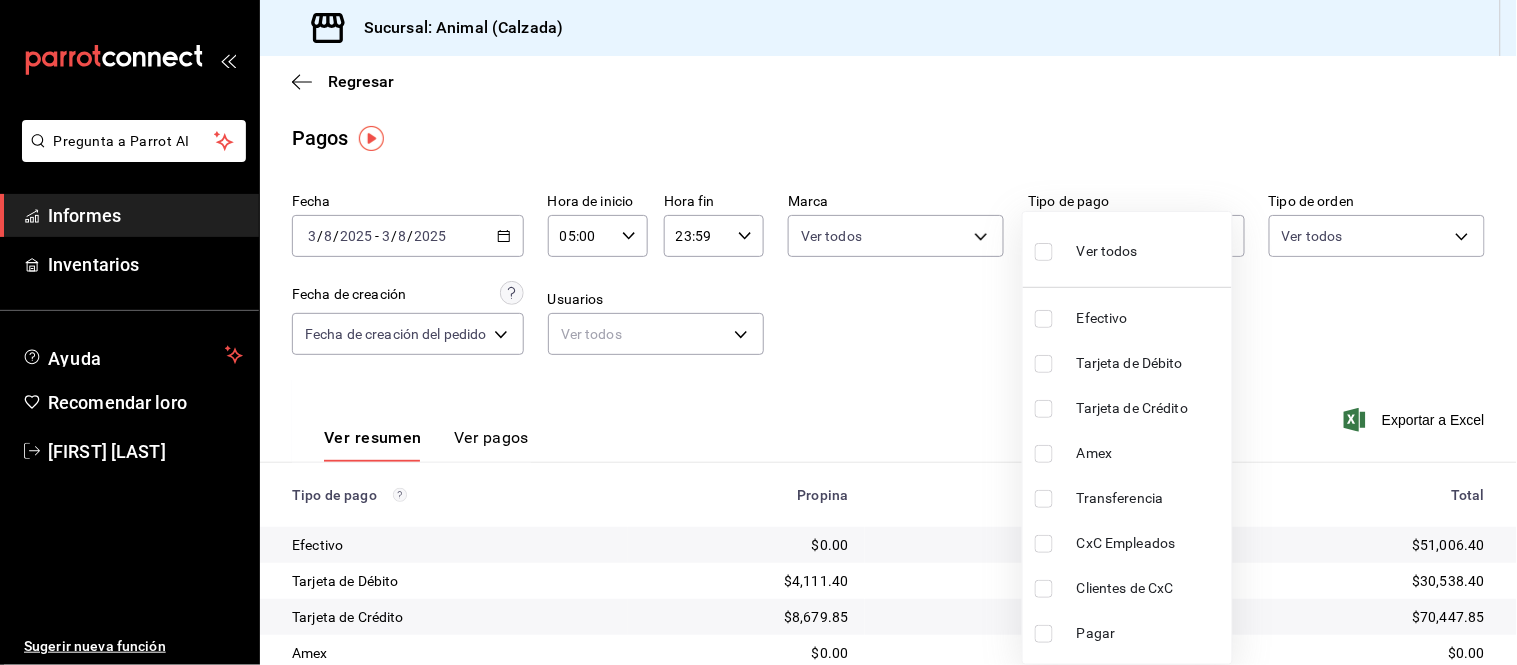click on "Ver todos" at bounding box center (1107, 251) 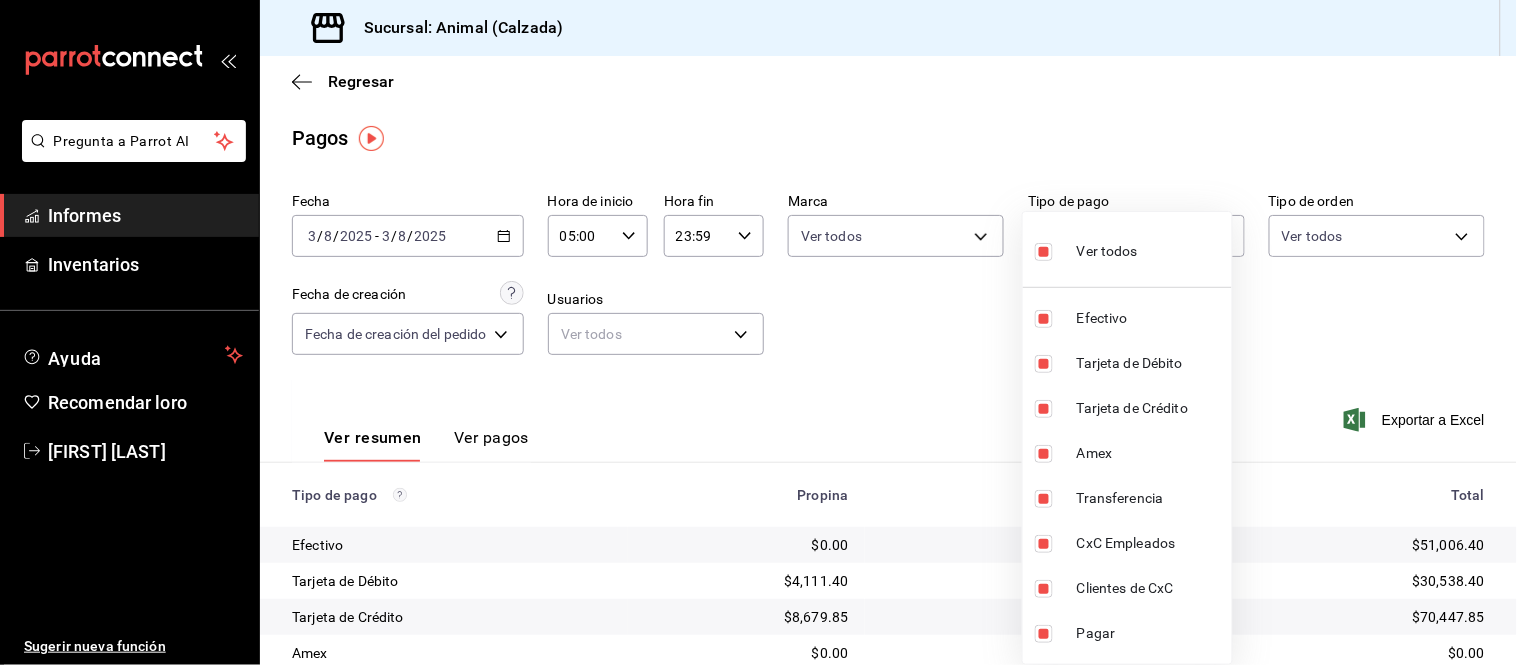 click at bounding box center (758, 332) 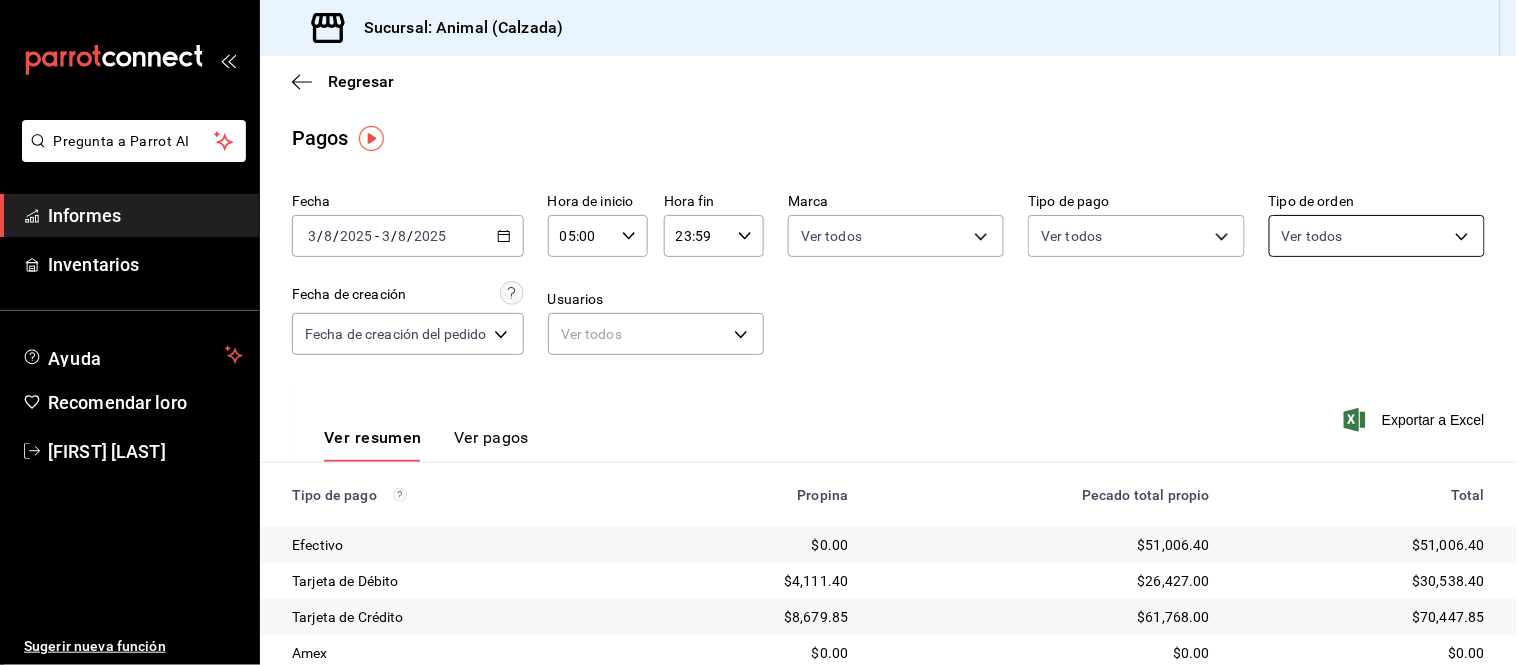 click on "Pregunta a Parrot AI Informes   Inventarios   Ayuda Recomendar loro   [FIRST] [LAST]   Sugerir nueva función   Sucursal: Animal (Calzada) Regresar Pagos Fecha [DATE] [DATE] - [DATE] [DATE] Hora de inicio 05:00 Hora de inicio Hora fin 23:59 Hora fin Marca Ver todos [UUID] Tipo de pago Ver todos [UUID],[UUID],[UUID],[UUID],[UUID],[UUID],[UUID],[UUID] Tipo de orden Ver todos Fecha de creación   Fecha de creación del pedido ORDER Usuarios Ver todos null Ver resumen Ver pagos Exportar a Excel Tipo de pago   Propina Pecado total propio Total Efectivo $0.00 $51,006.40 $51,006.40 Tarjeta de Débito $4,111.40 $26,427.00 $30,538.40 Tarjeta de Crédito $8,679.85 $61,768.00 $70,447.85 Amex $0.00 $0.00 $0.00 Transferencia" at bounding box center [758, 332] 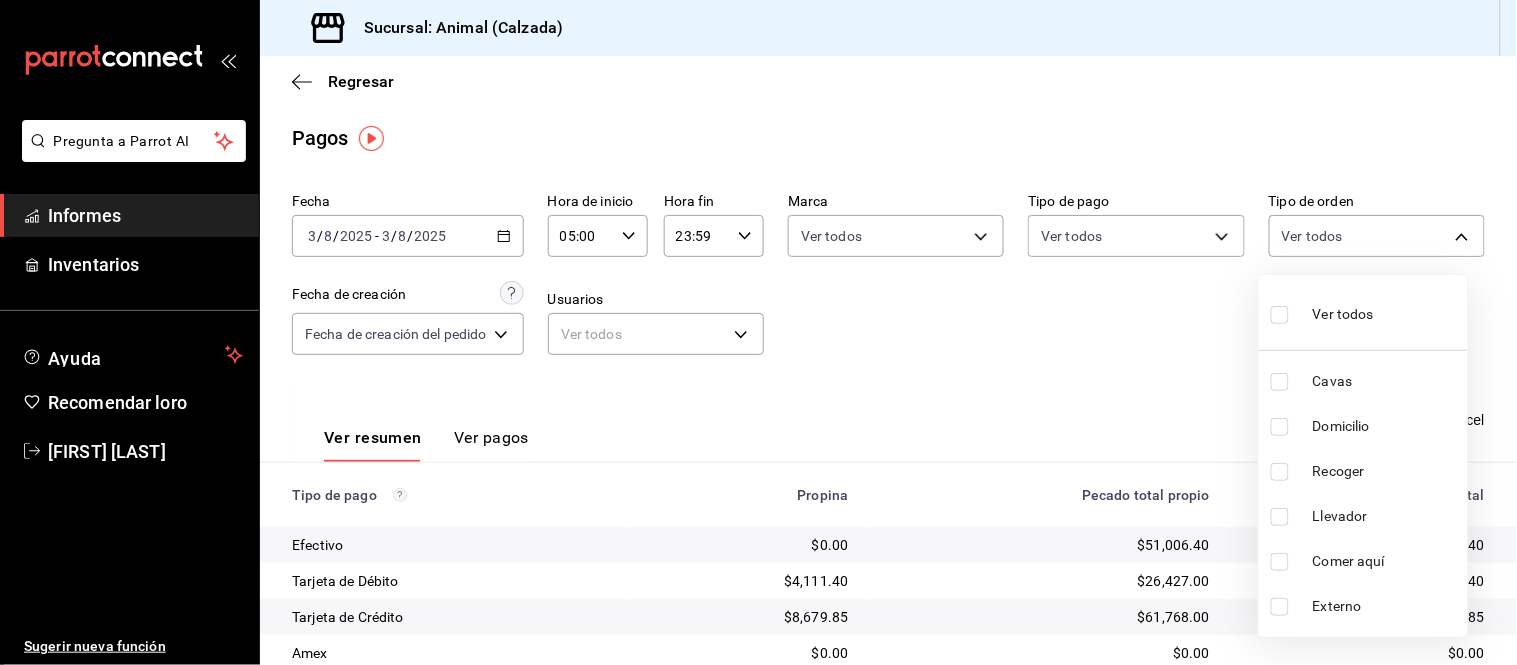 drag, startPoint x: 1383, startPoint y: 240, endPoint x: 1346, endPoint y: 308, distance: 77.41447 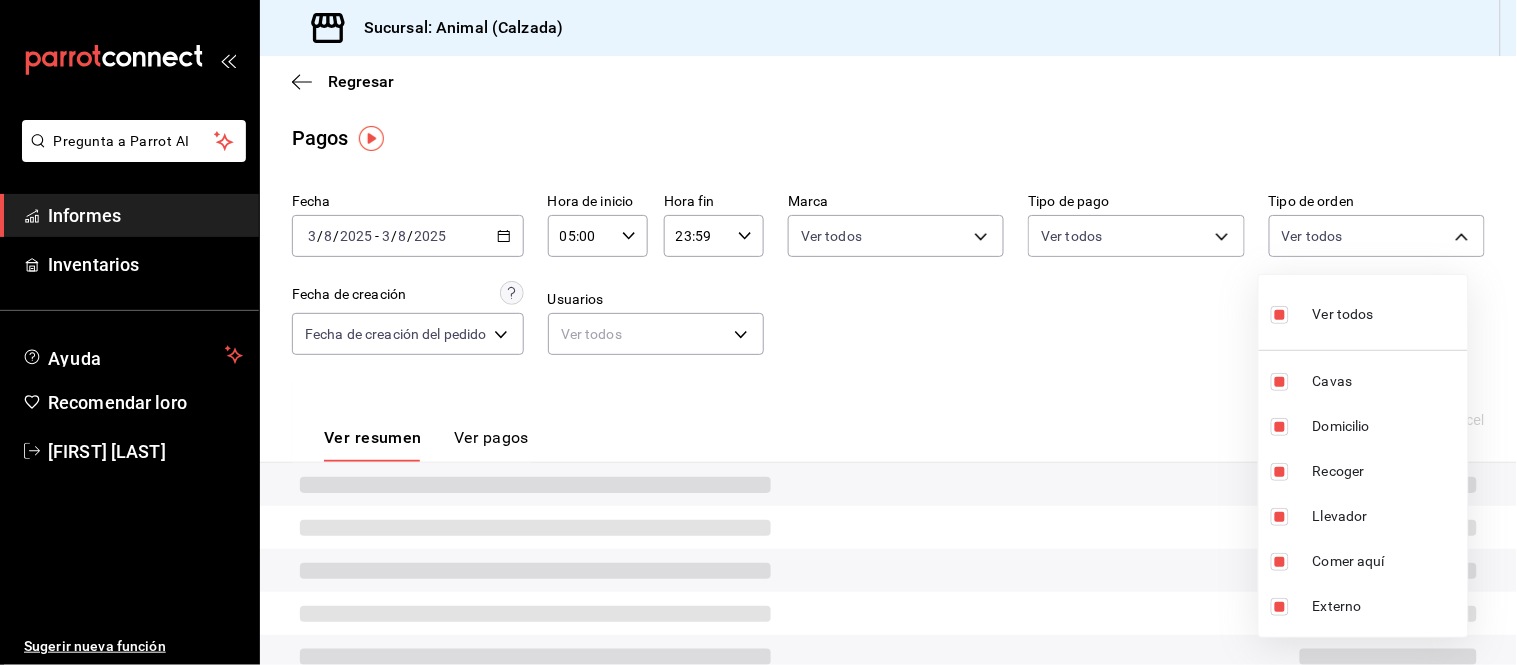 click at bounding box center [758, 332] 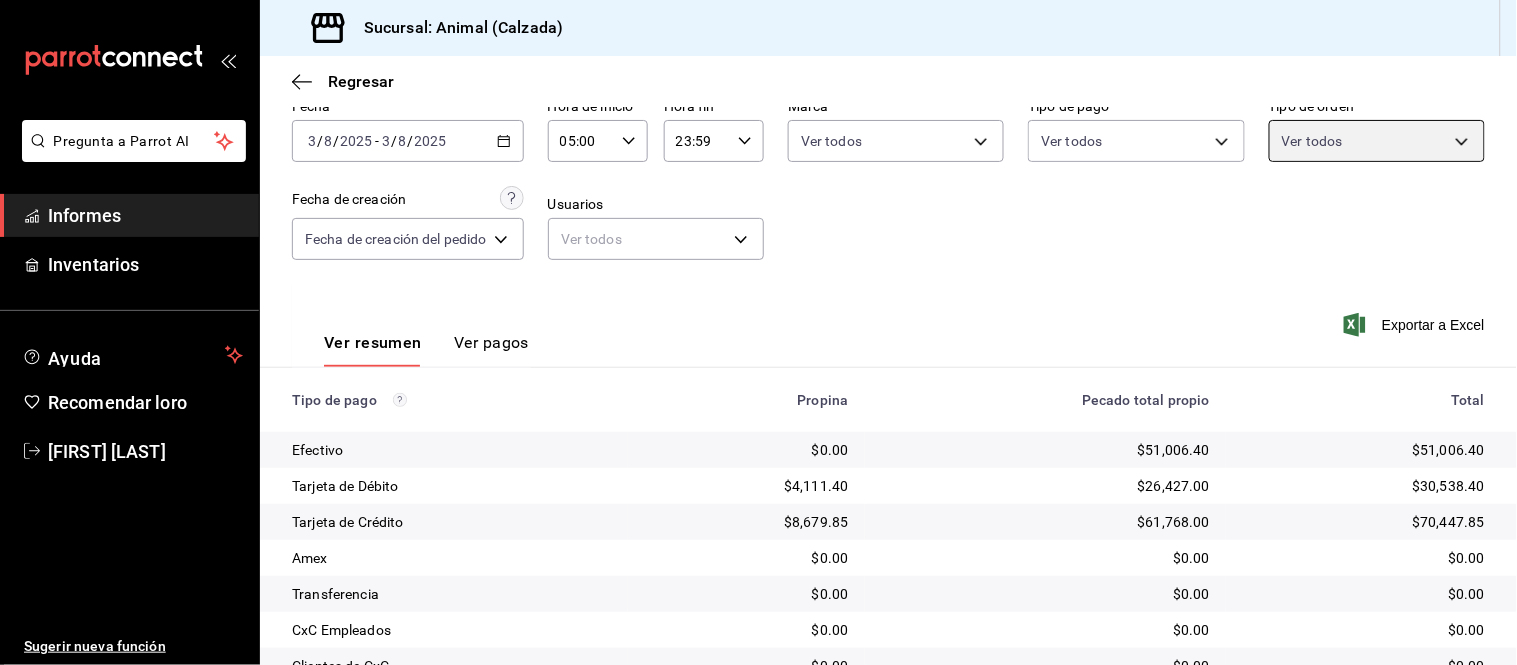 scroll, scrollTop: 218, scrollLeft: 0, axis: vertical 